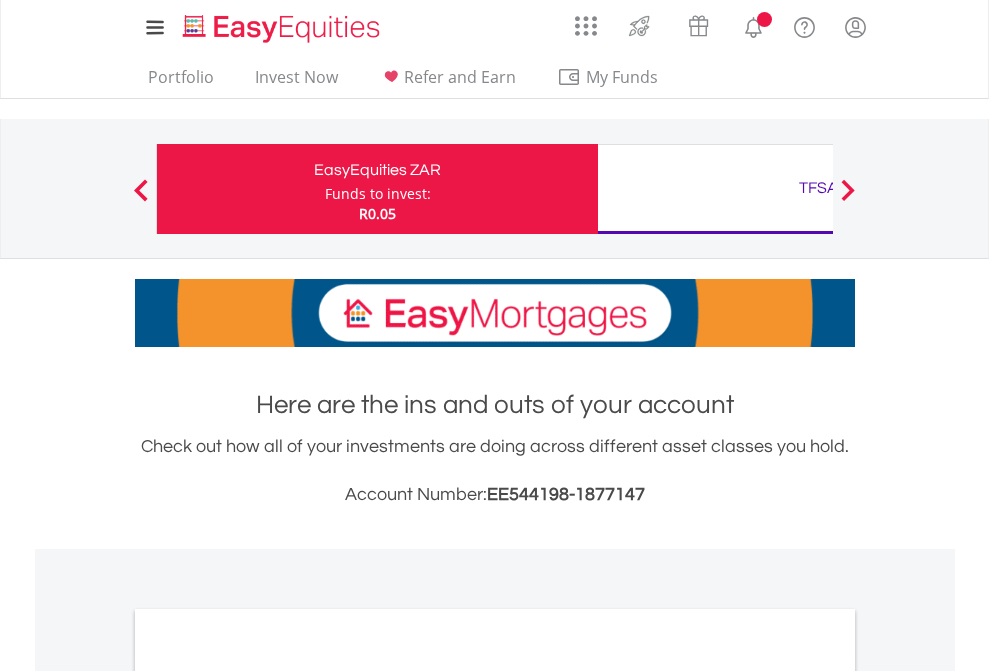 scroll, scrollTop: 0, scrollLeft: 0, axis: both 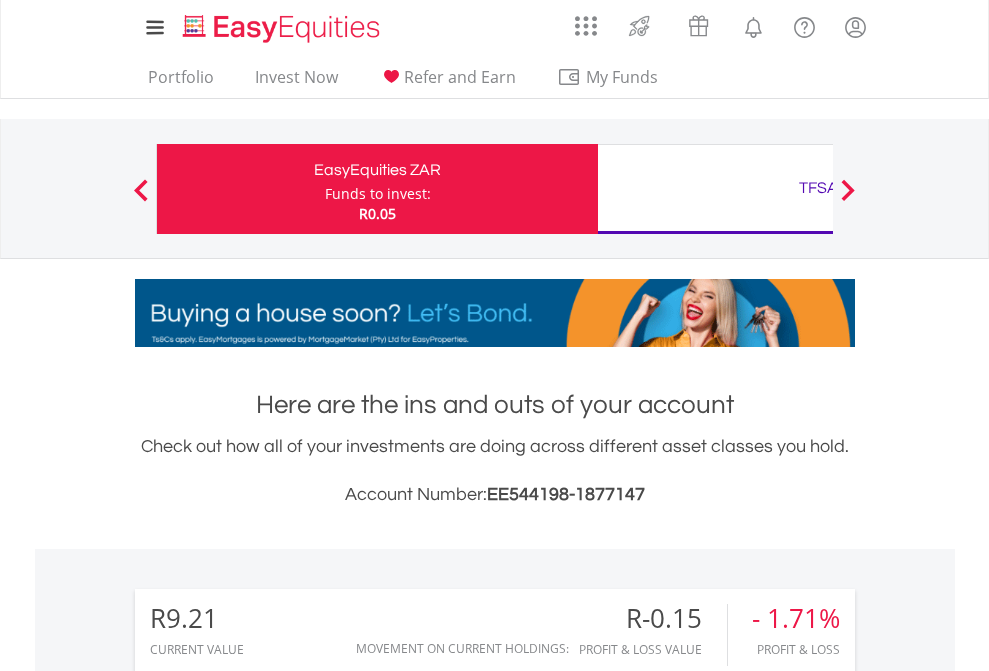 click on "Funds to invest:" at bounding box center (378, 194) 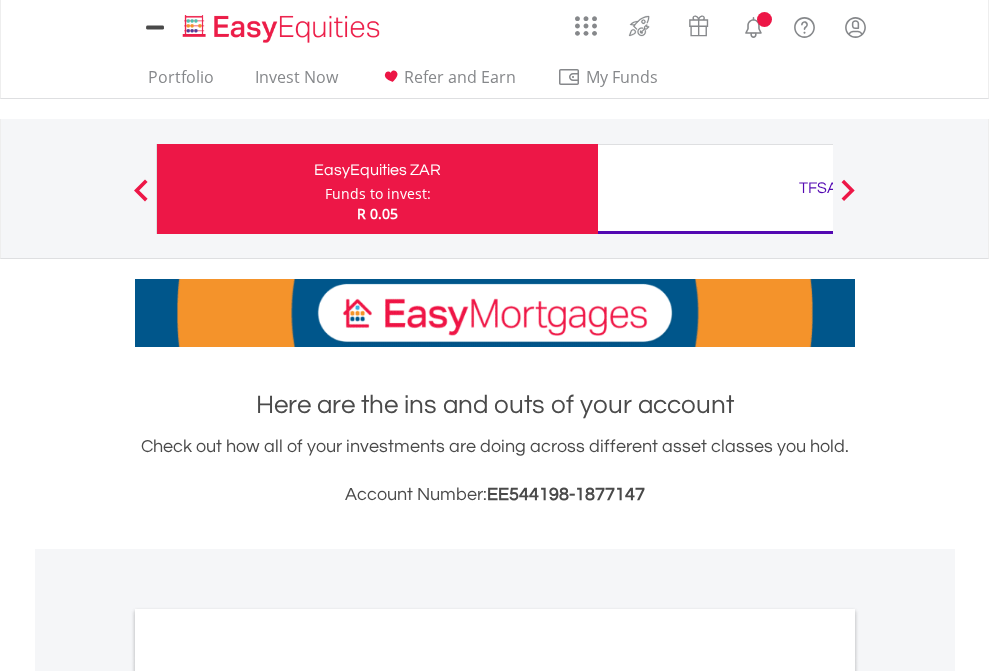 scroll, scrollTop: 0, scrollLeft: 0, axis: both 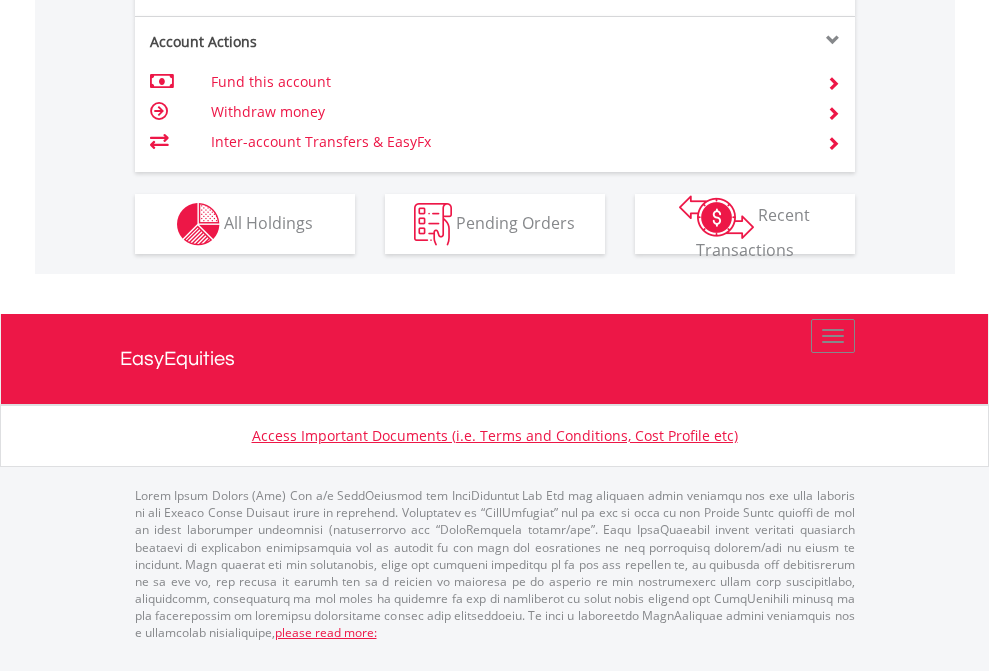 click on "Investment types" at bounding box center (706, -337) 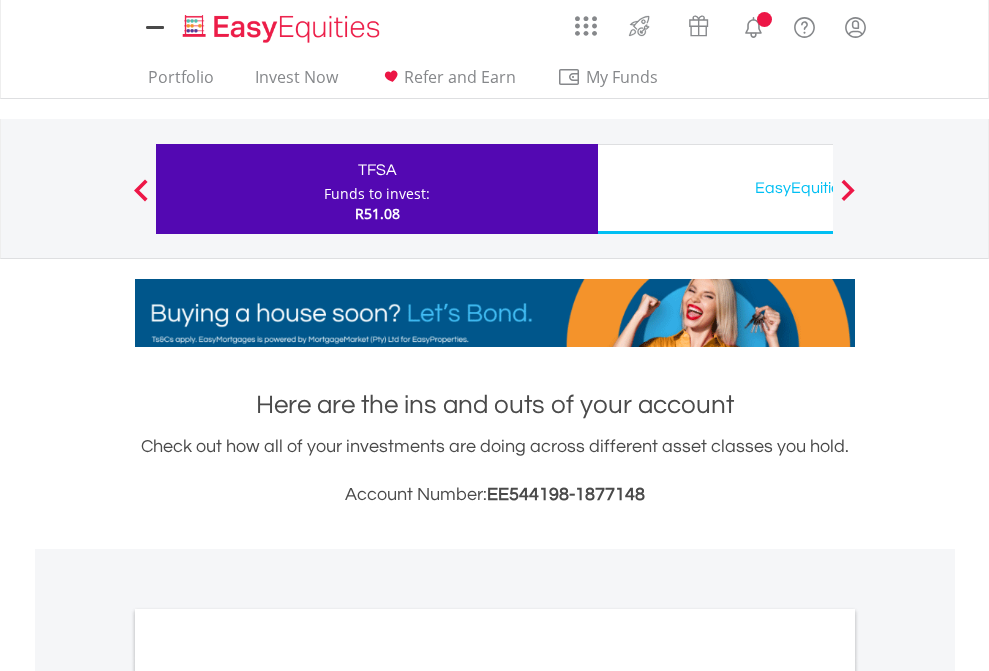 scroll, scrollTop: 0, scrollLeft: 0, axis: both 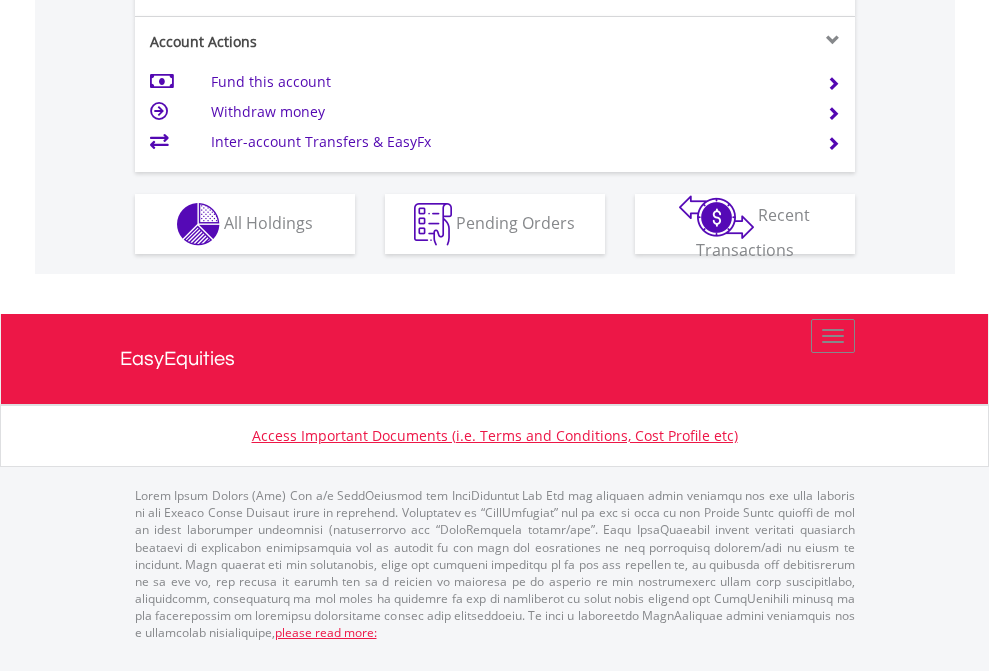 click on "Investment types" at bounding box center [706, -337] 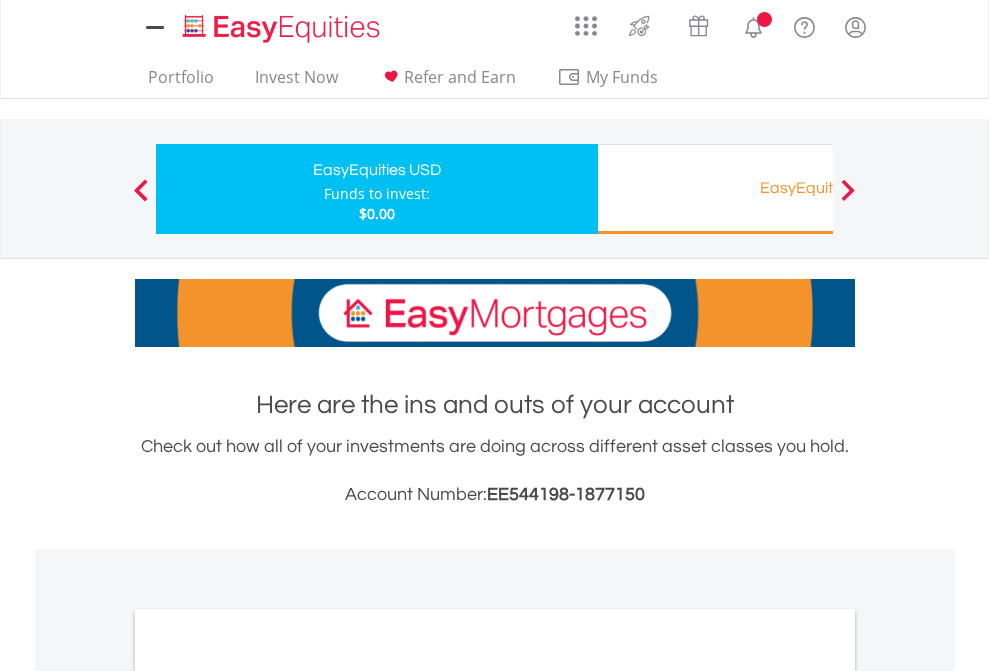 scroll, scrollTop: 0, scrollLeft: 0, axis: both 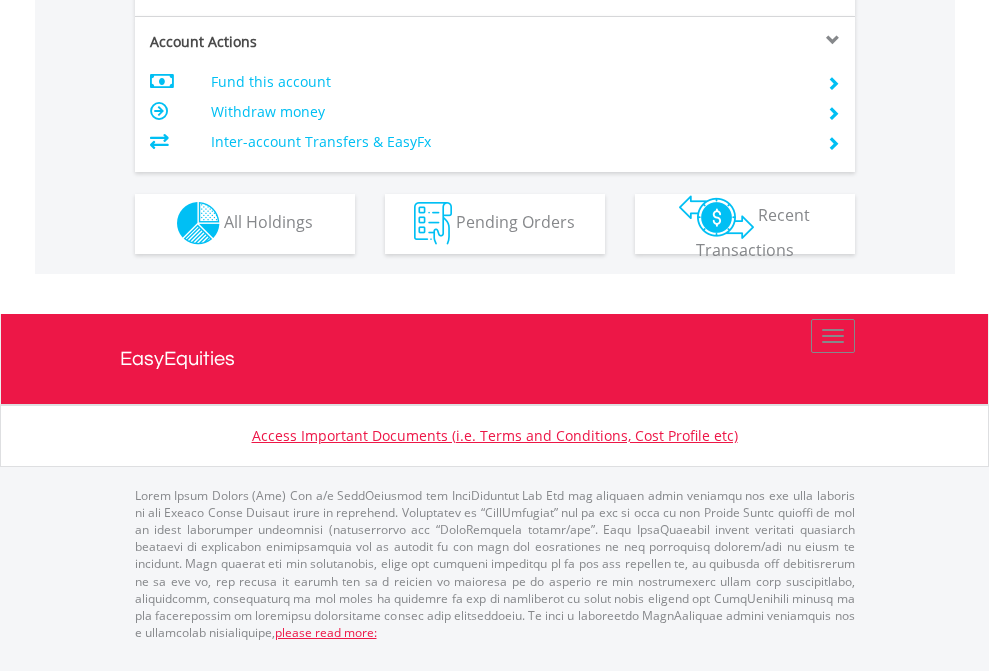click on "Investment types" at bounding box center [706, -353] 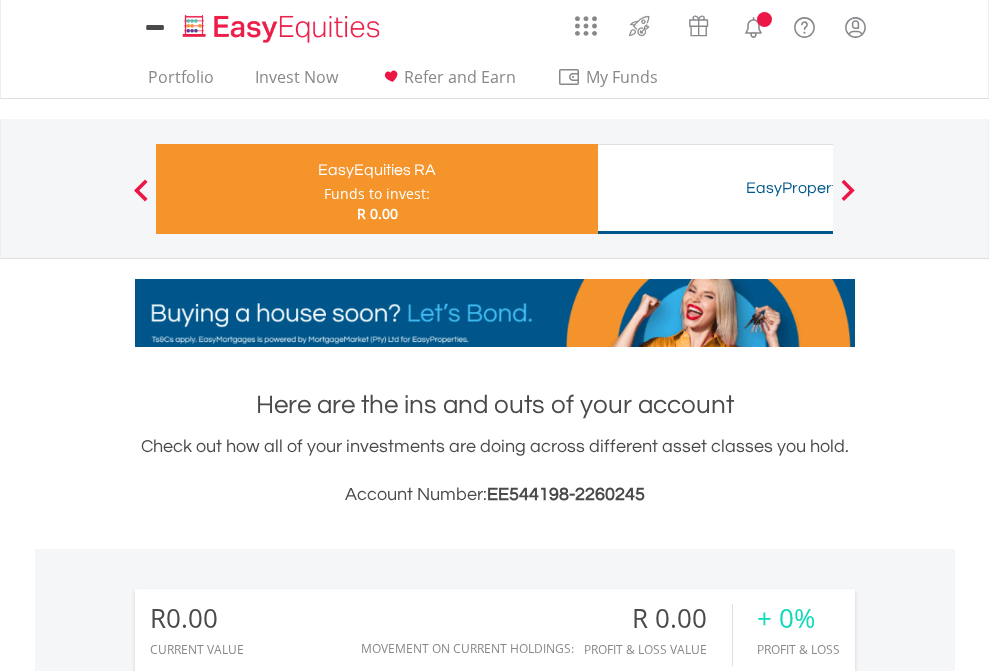 scroll, scrollTop: 0, scrollLeft: 0, axis: both 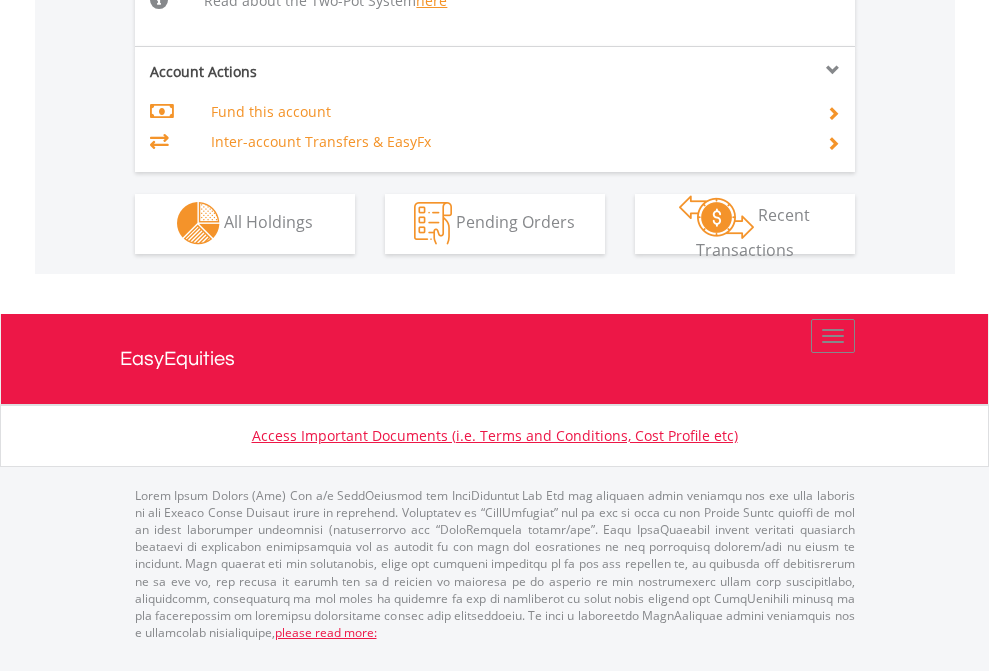 click on "Investment types" at bounding box center (706, -534) 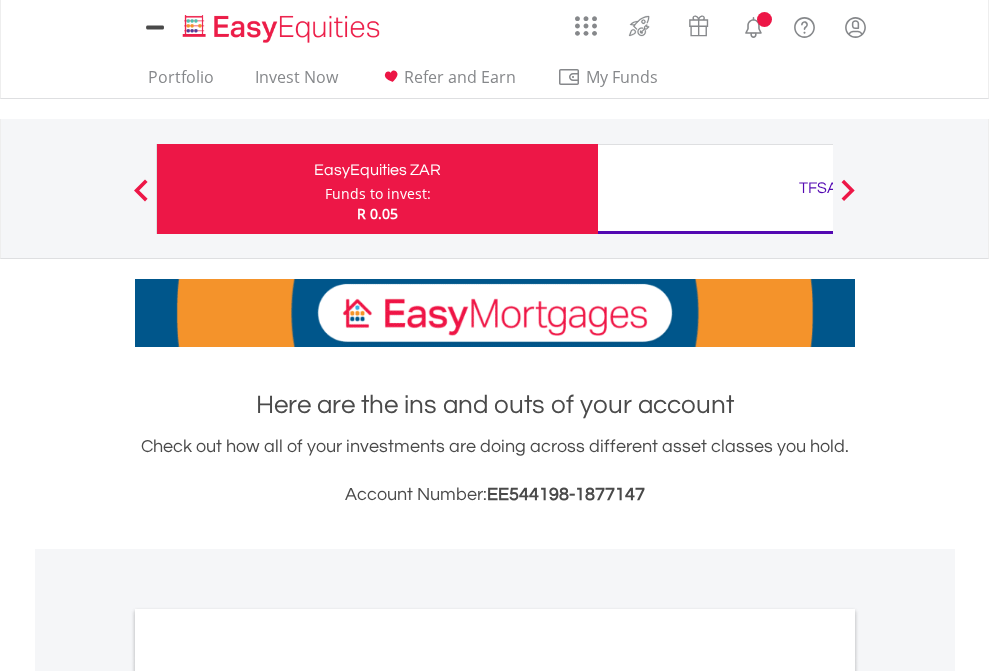 scroll, scrollTop: 0, scrollLeft: 0, axis: both 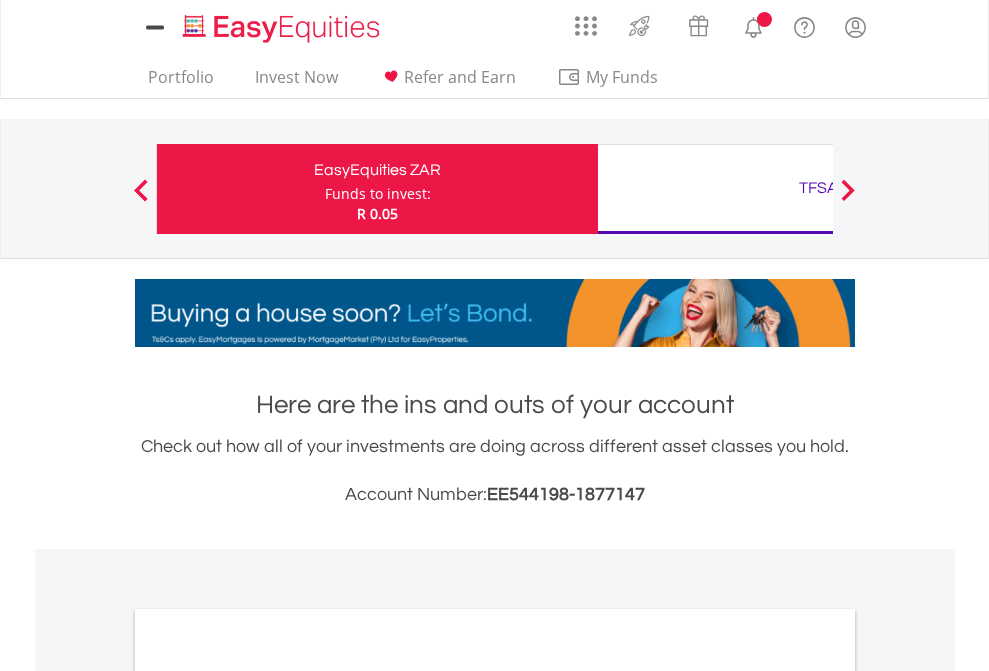click on "All Holdings" at bounding box center (268, 1096) 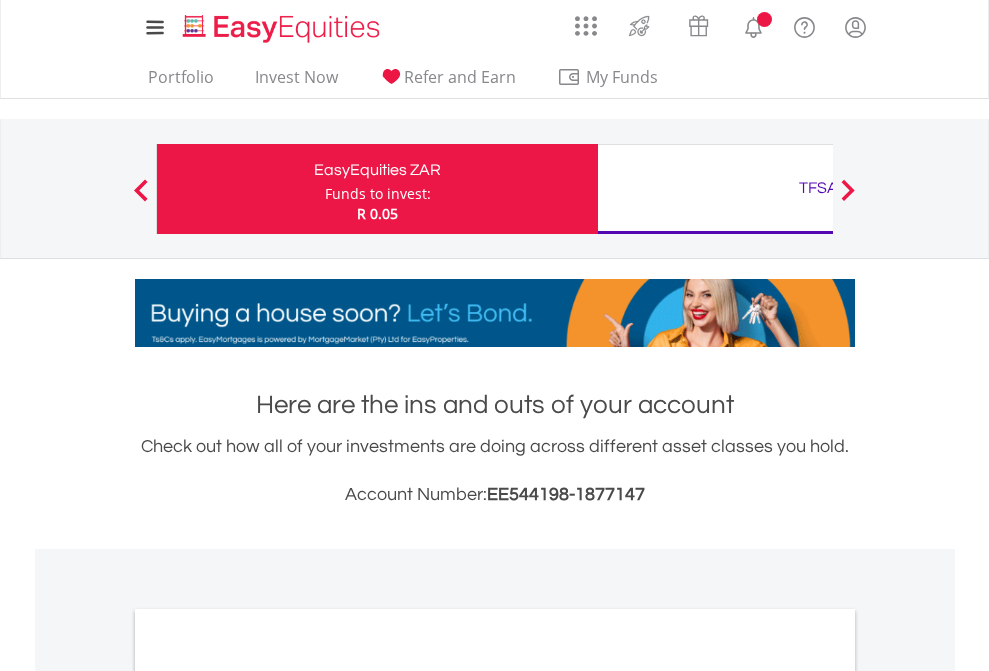 scroll, scrollTop: 1202, scrollLeft: 0, axis: vertical 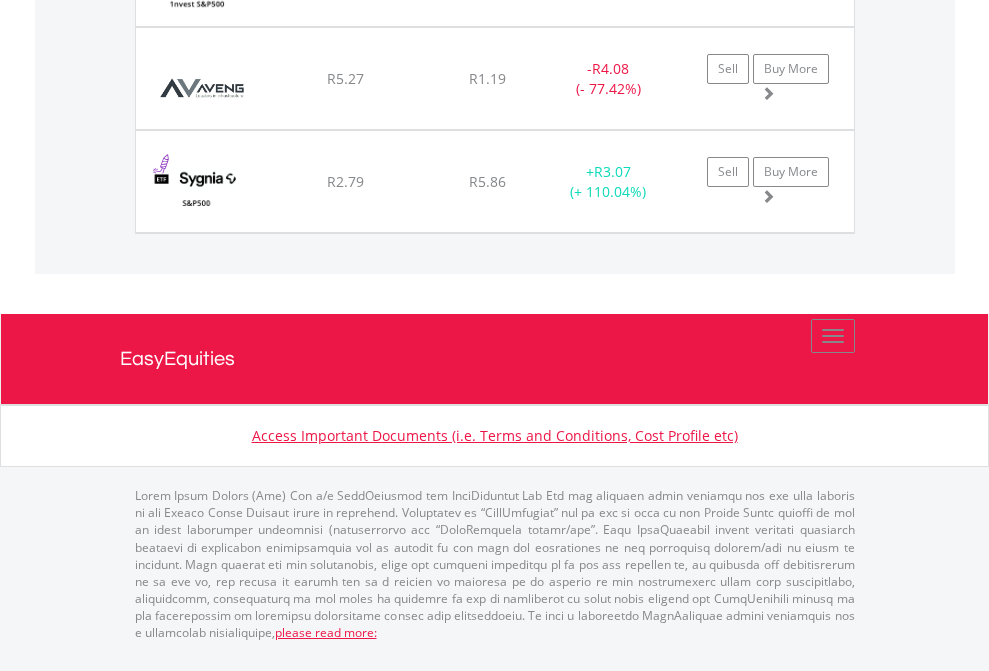 click on "TFSA" at bounding box center (818, -1174) 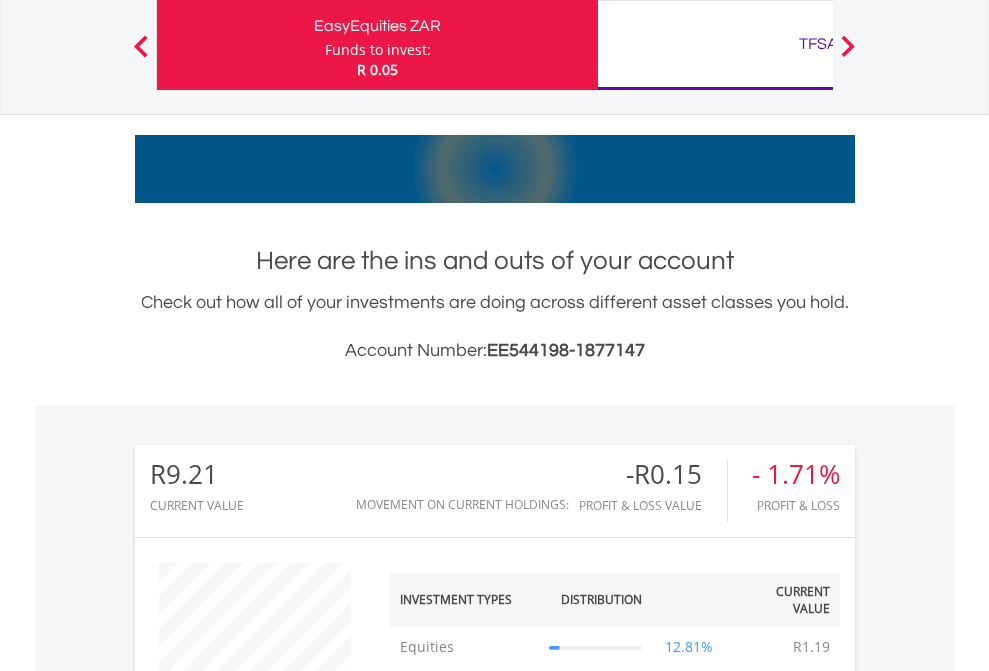 scroll, scrollTop: 999808, scrollLeft: 999687, axis: both 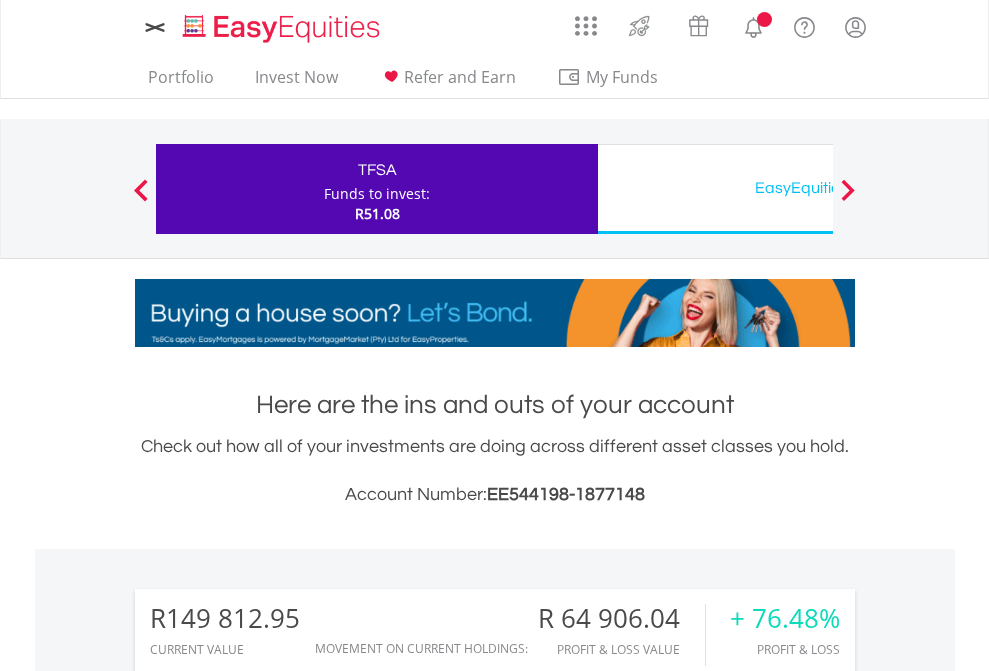 click on "All Holdings" at bounding box center [268, 1506] 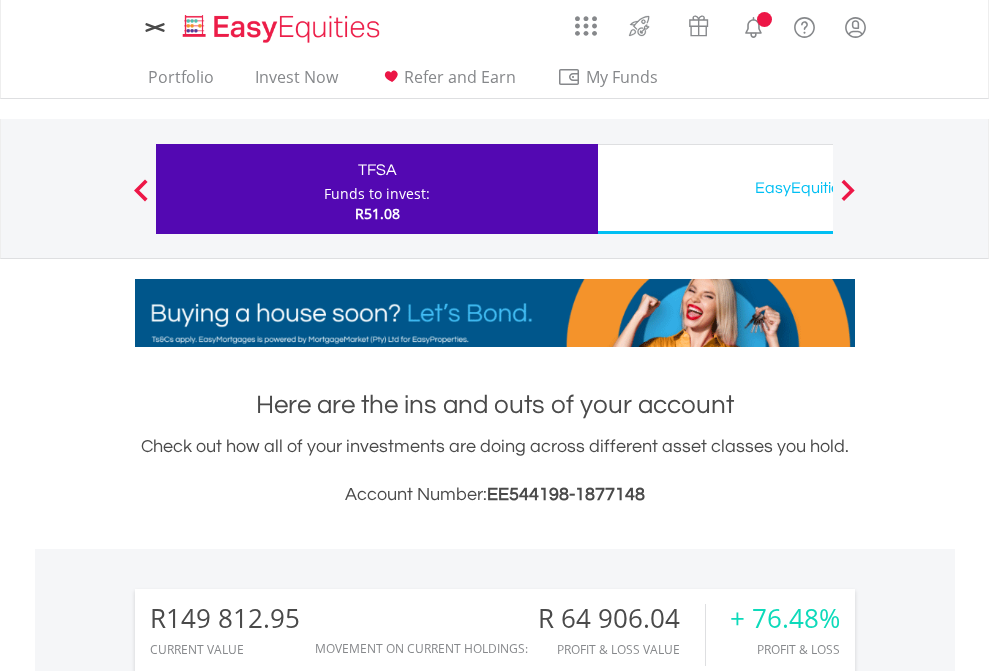 scroll, scrollTop: 999808, scrollLeft: 999687, axis: both 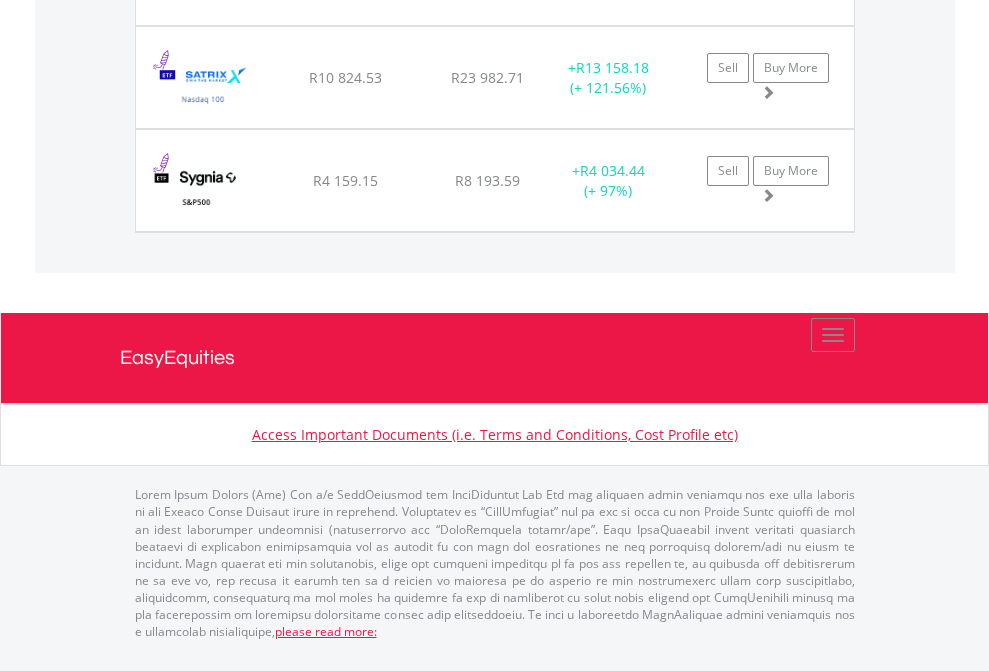 click on "EasyEquities USD" at bounding box center [818, -1894] 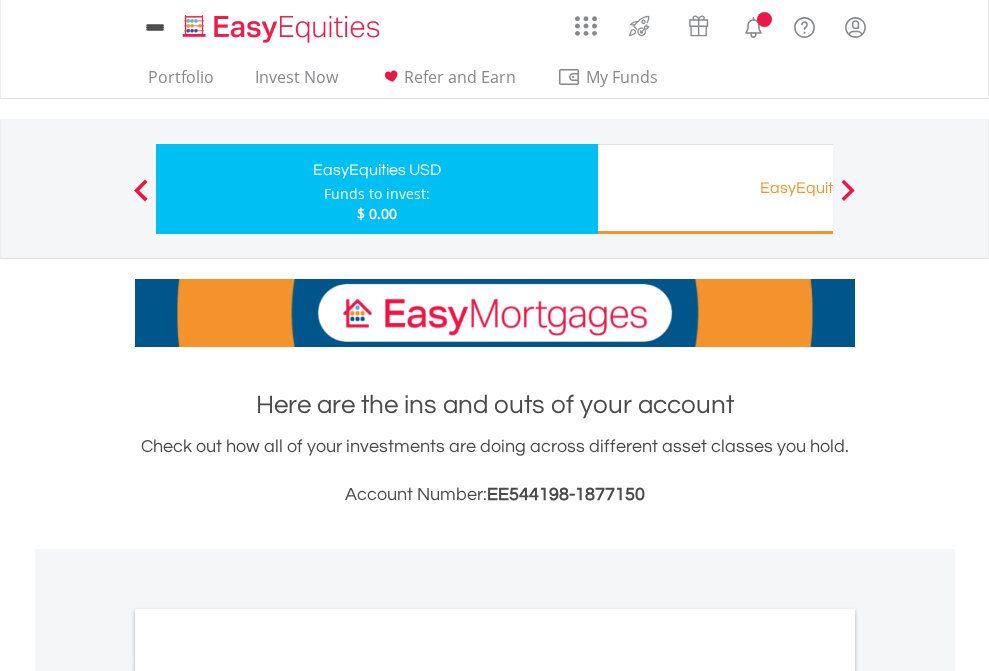 scroll, scrollTop: 0, scrollLeft: 0, axis: both 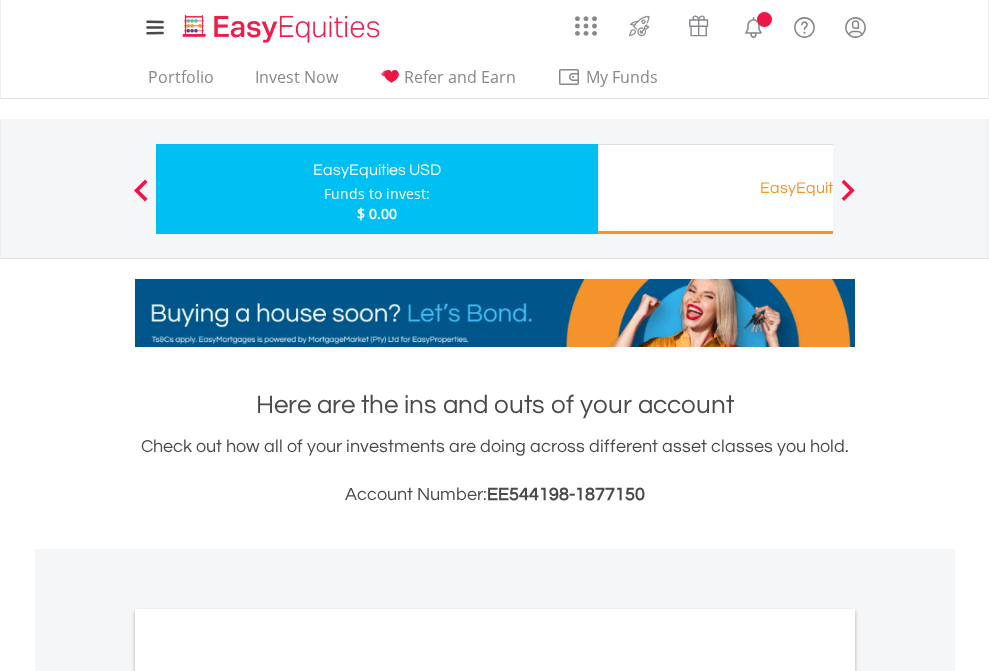 click on "All Holdings" at bounding box center [268, 1096] 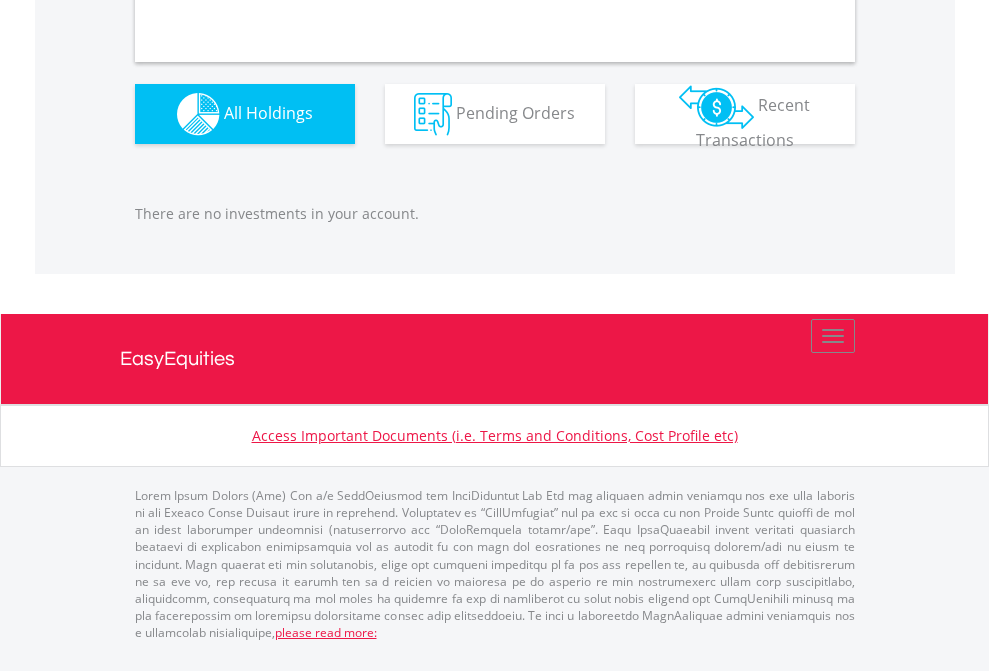 scroll, scrollTop: 1980, scrollLeft: 0, axis: vertical 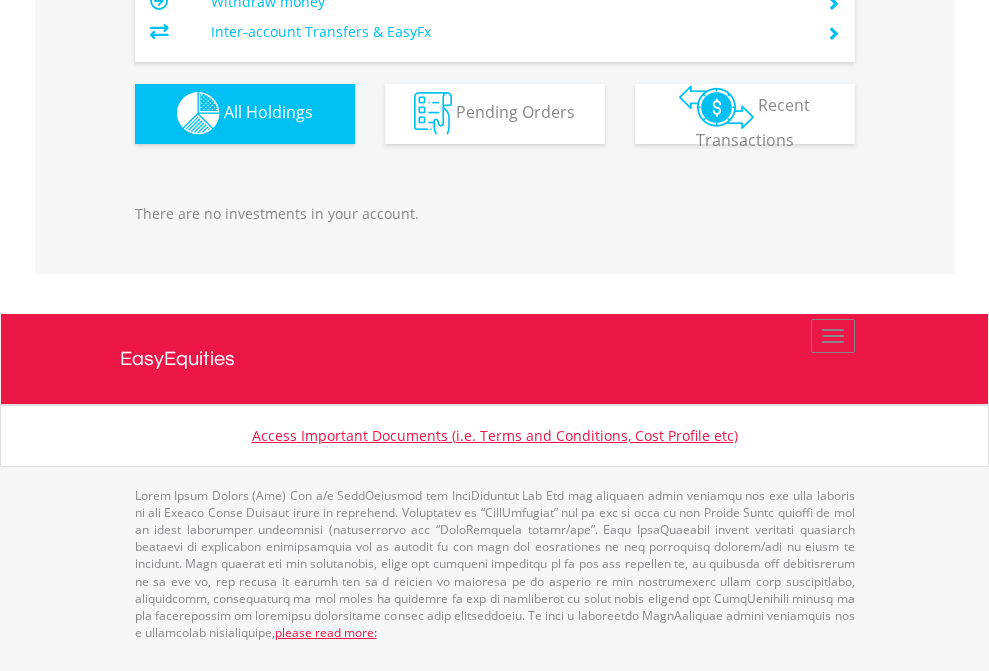 click on "EasyEquities RA" at bounding box center [818, -1142] 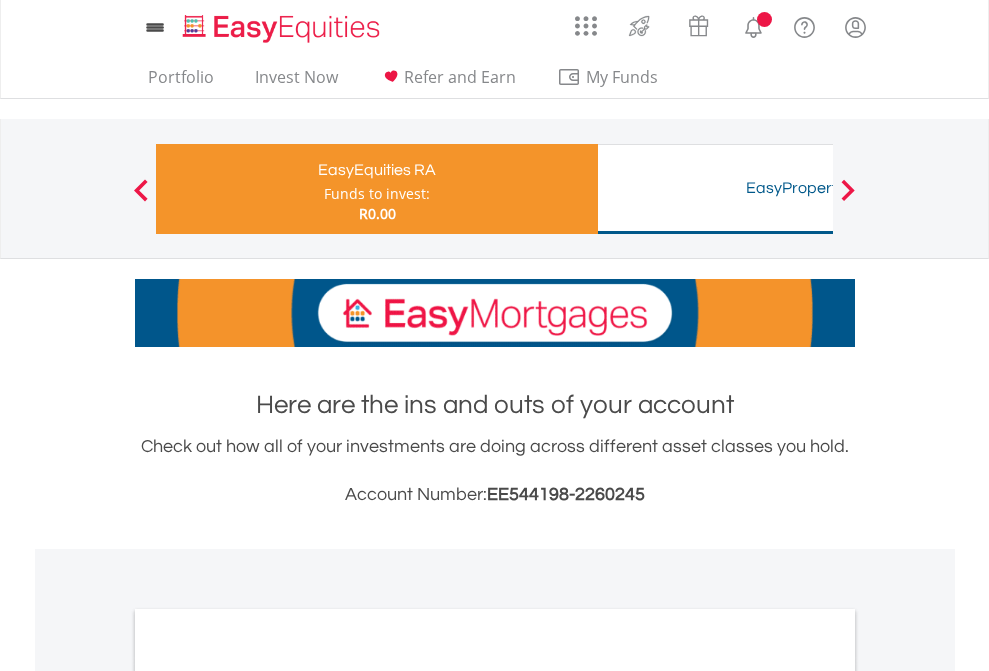 scroll, scrollTop: 1202, scrollLeft: 0, axis: vertical 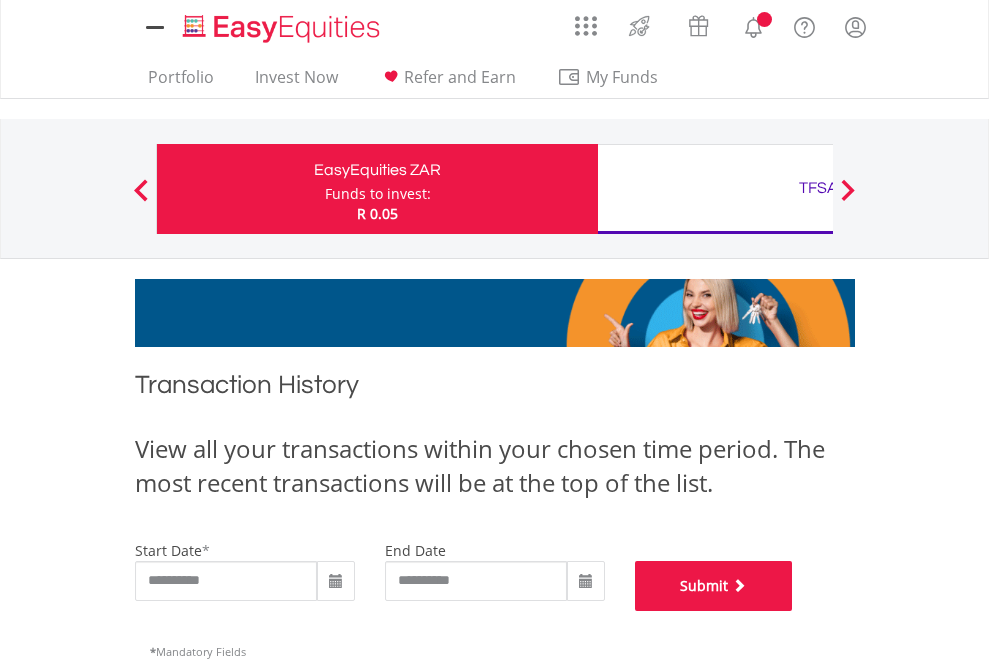 click on "Submit" at bounding box center [714, 586] 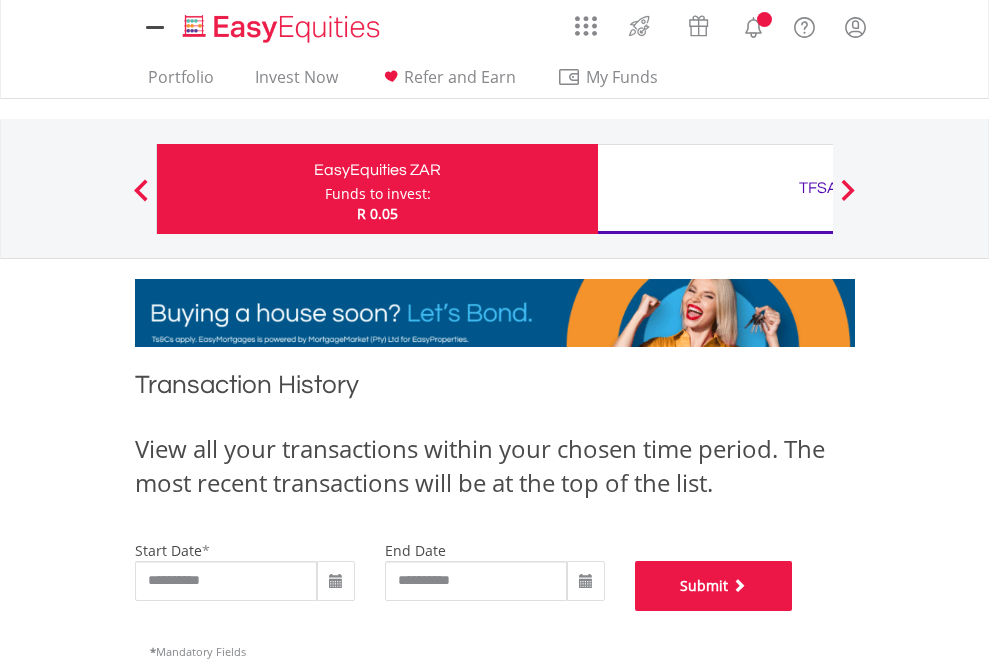 scroll, scrollTop: 811, scrollLeft: 0, axis: vertical 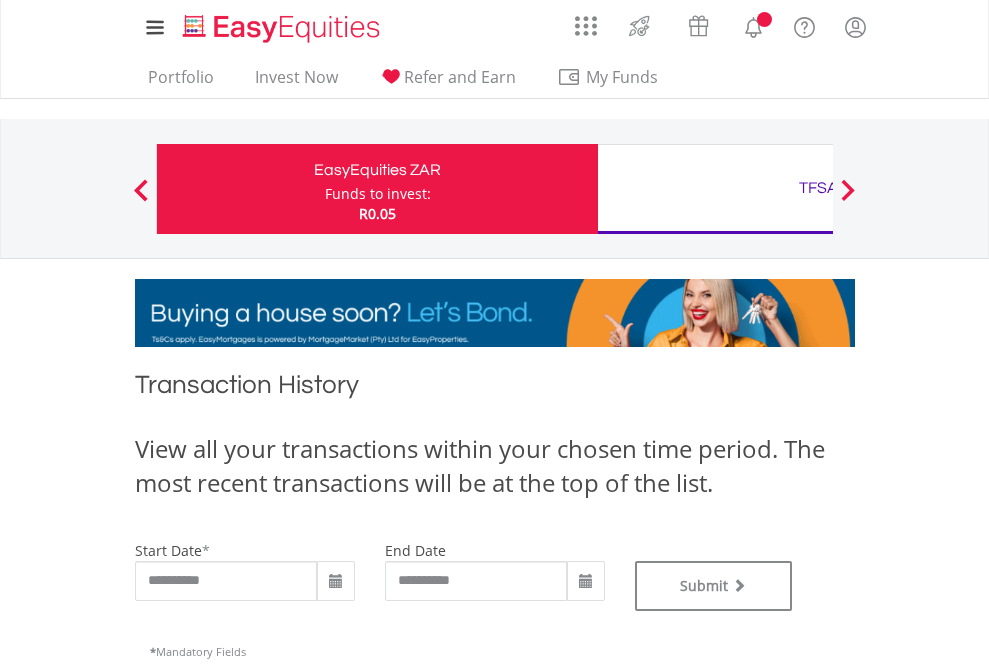 click on "TFSA" at bounding box center [818, 188] 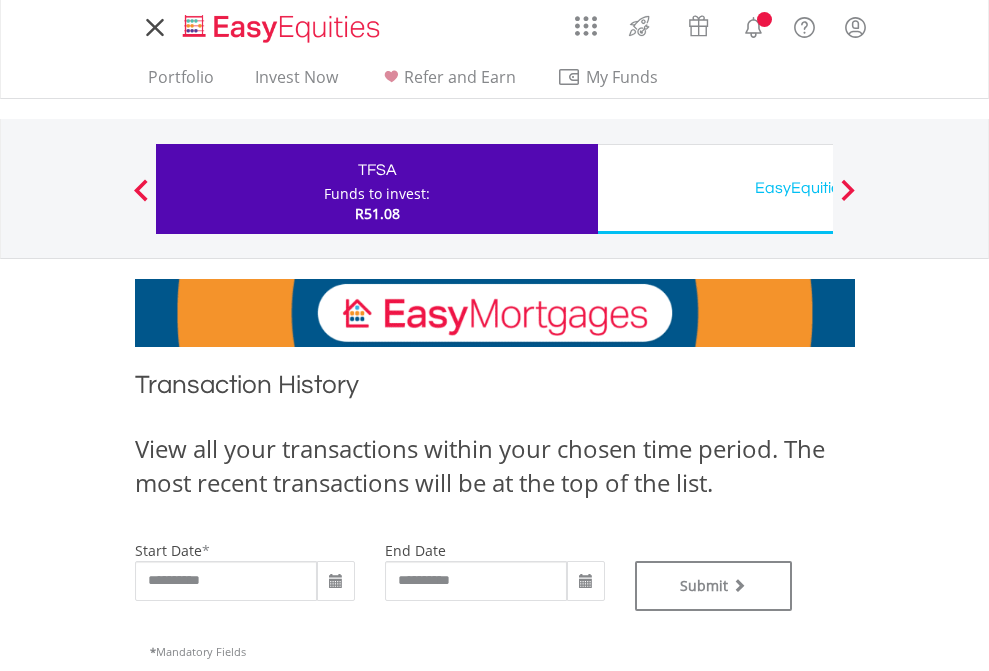 scroll, scrollTop: 0, scrollLeft: 0, axis: both 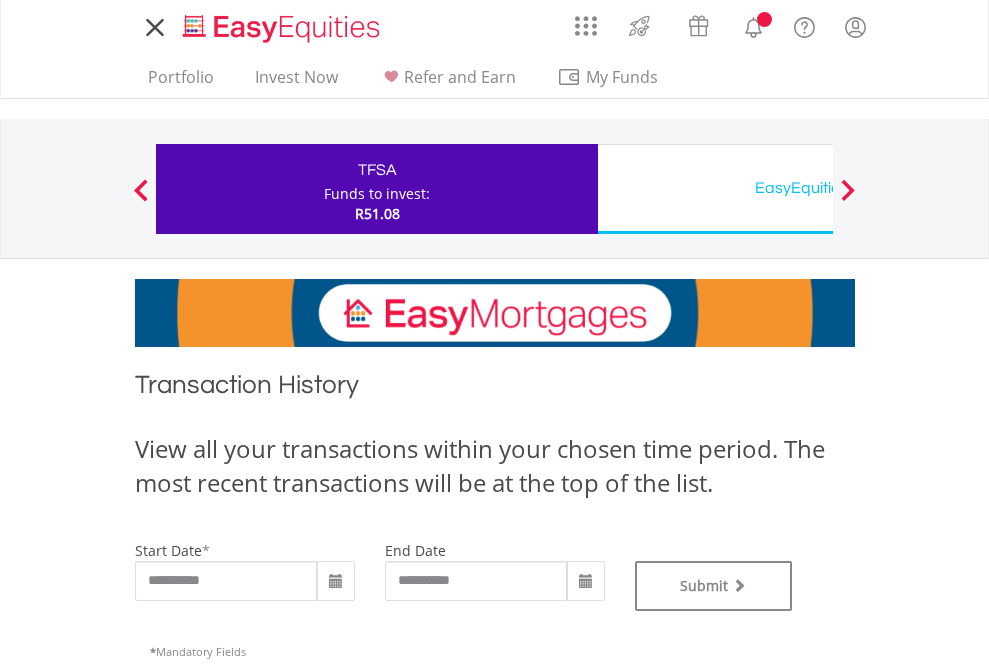 type on "**********" 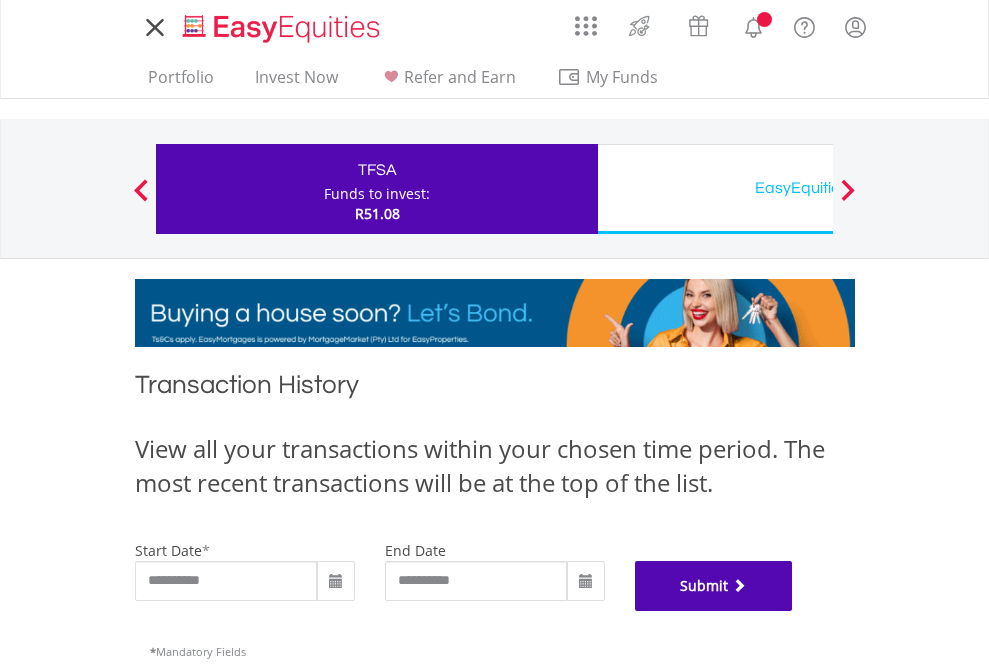 click on "Submit" at bounding box center [714, 586] 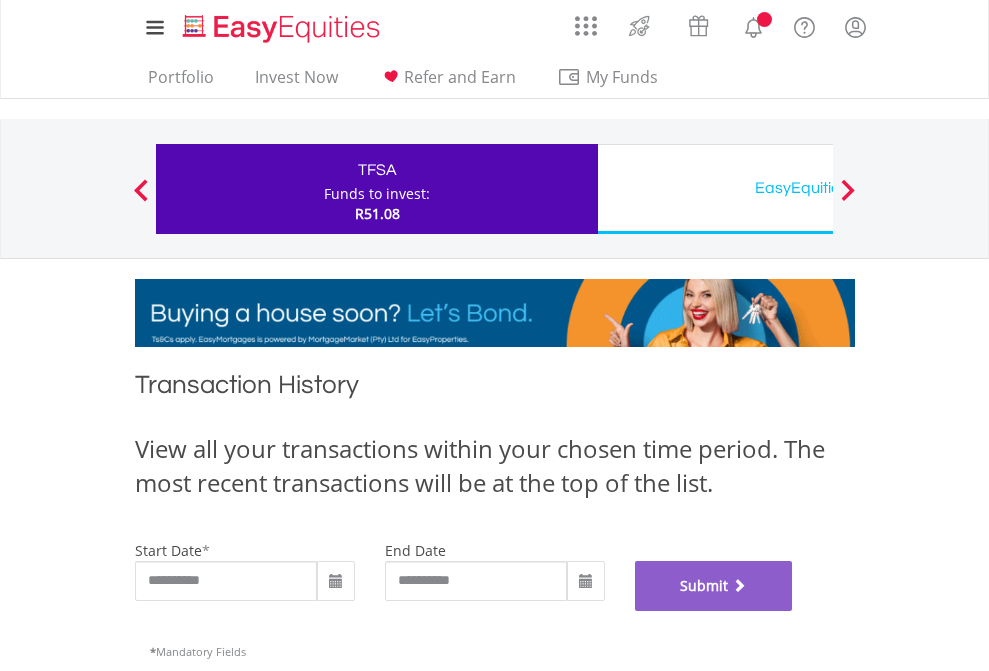 scroll, scrollTop: 811, scrollLeft: 0, axis: vertical 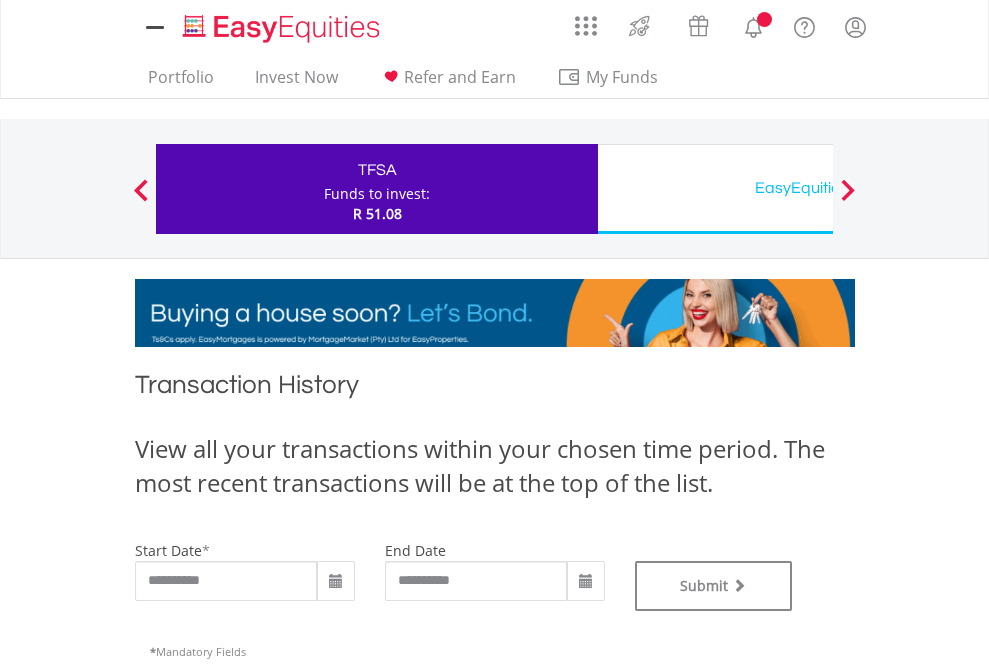 click on "EasyEquities USD" at bounding box center [818, 188] 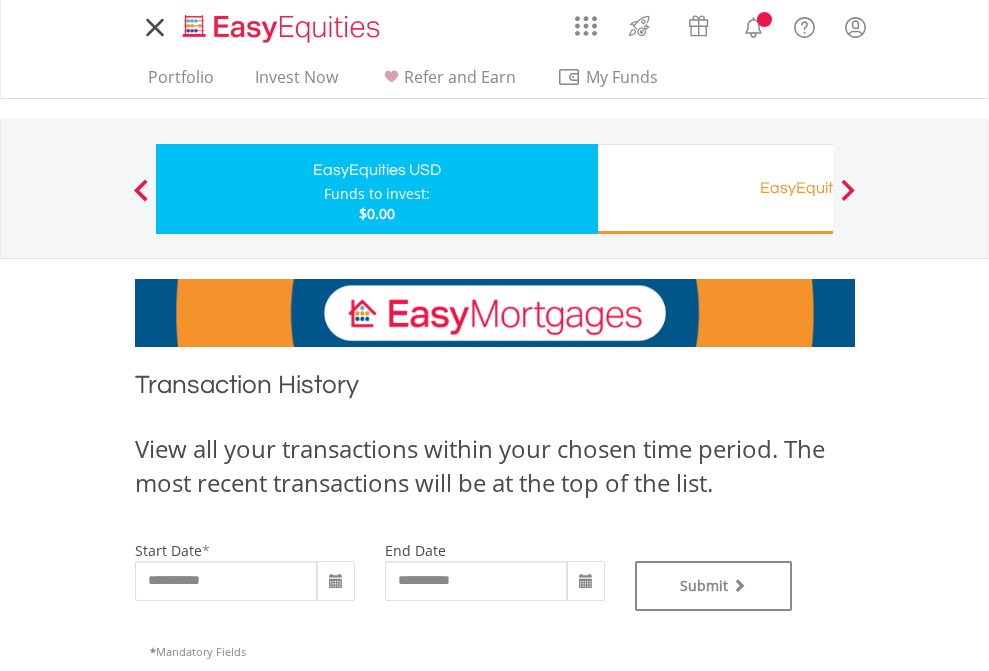 scroll, scrollTop: 0, scrollLeft: 0, axis: both 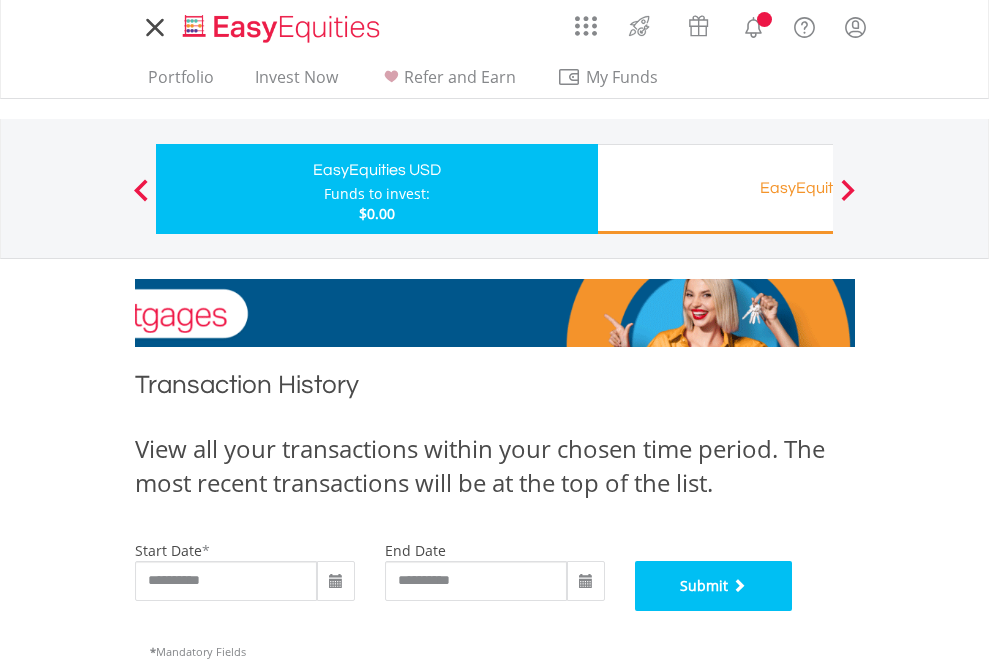 click on "Submit" at bounding box center [714, 586] 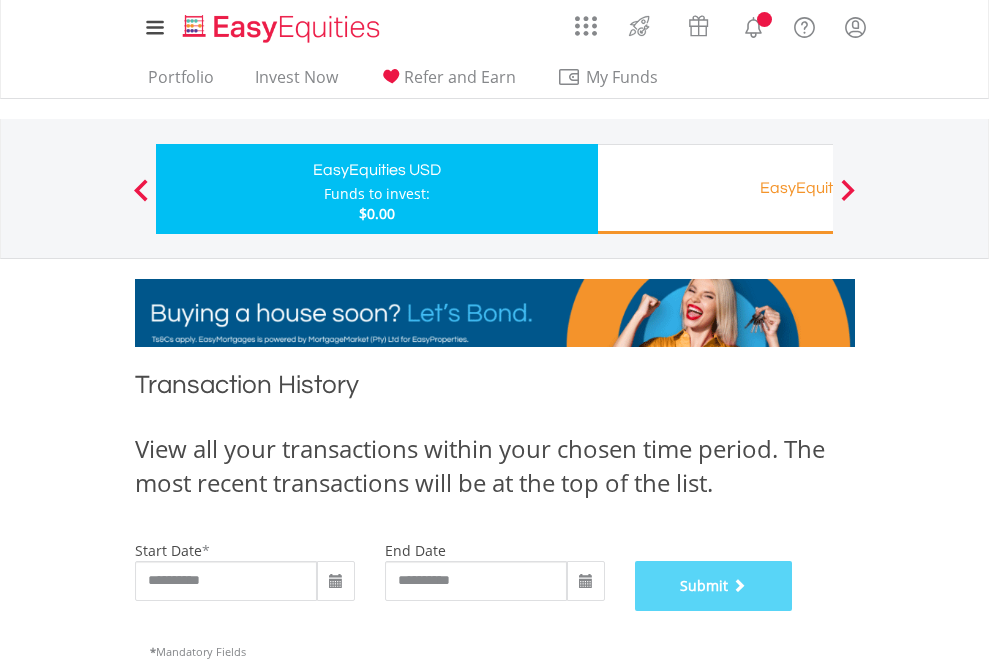 scroll, scrollTop: 811, scrollLeft: 0, axis: vertical 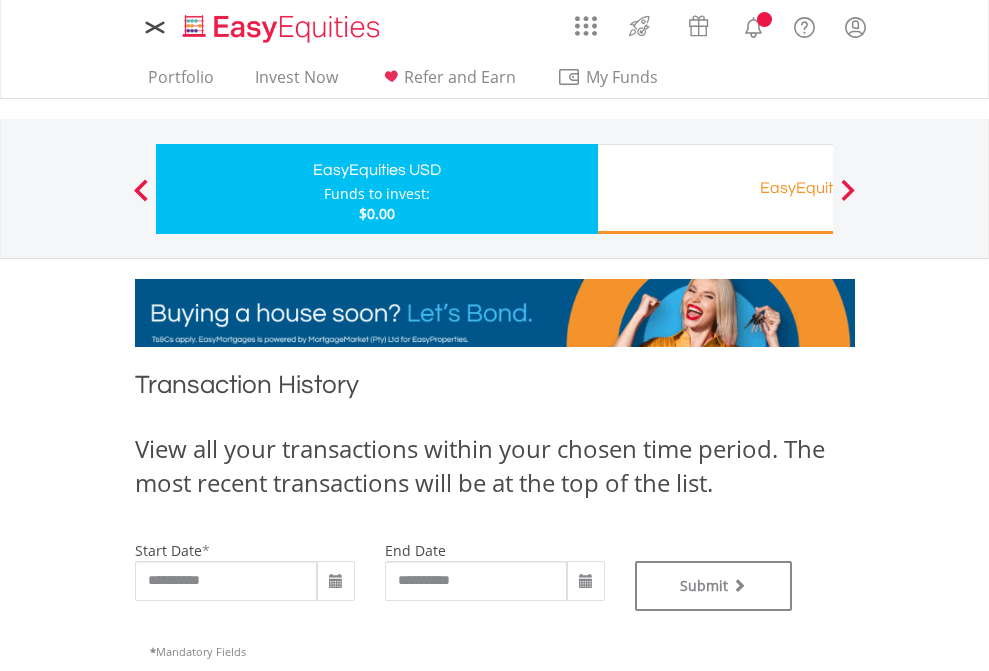 click on "EasyEquities RA" at bounding box center (818, 188) 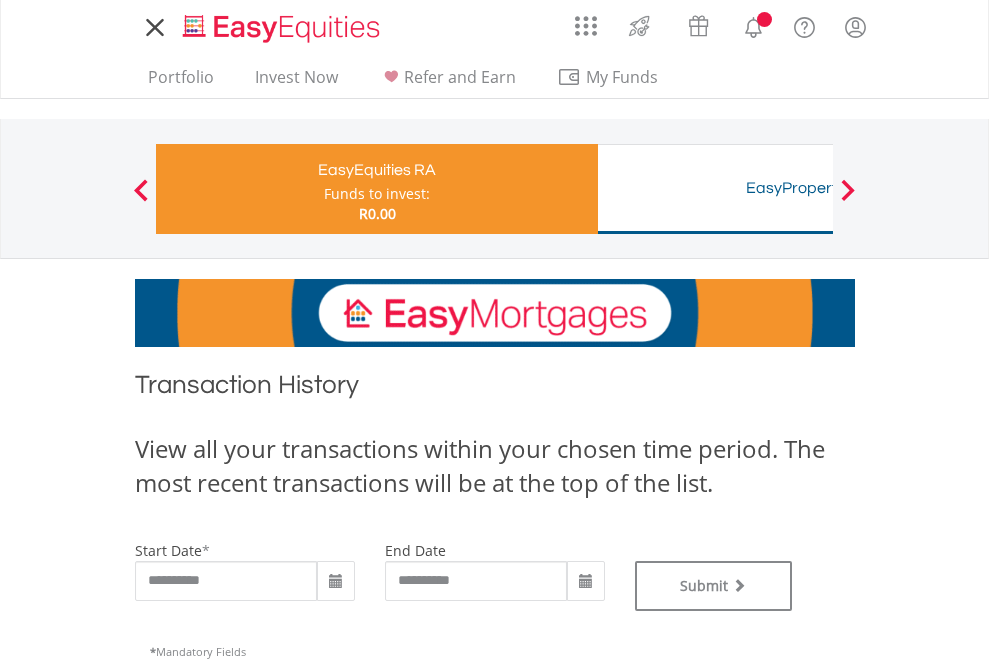 scroll, scrollTop: 0, scrollLeft: 0, axis: both 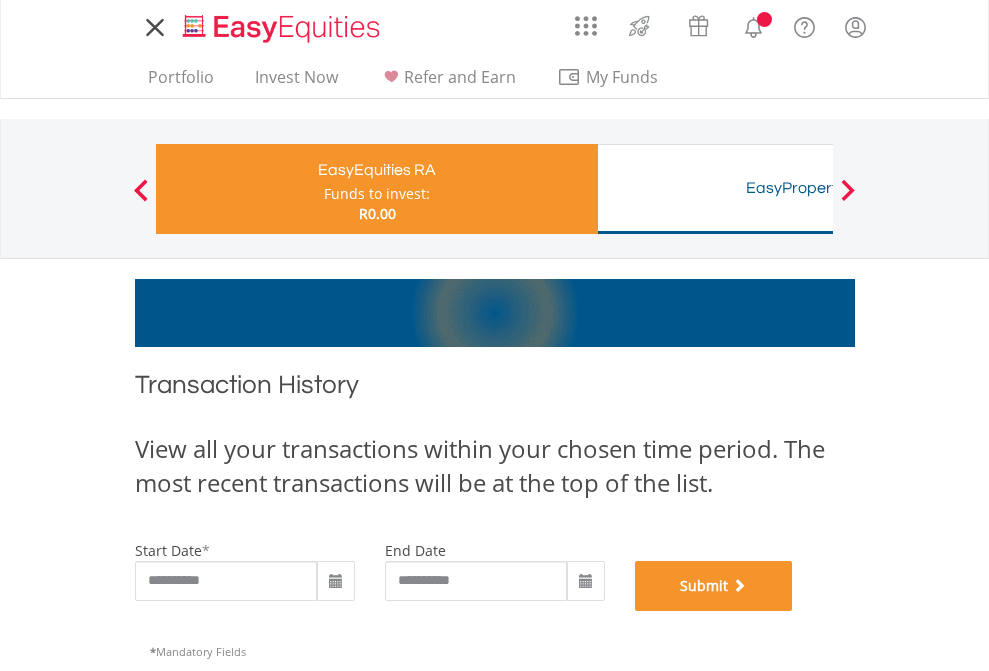 click on "Submit" at bounding box center [714, 586] 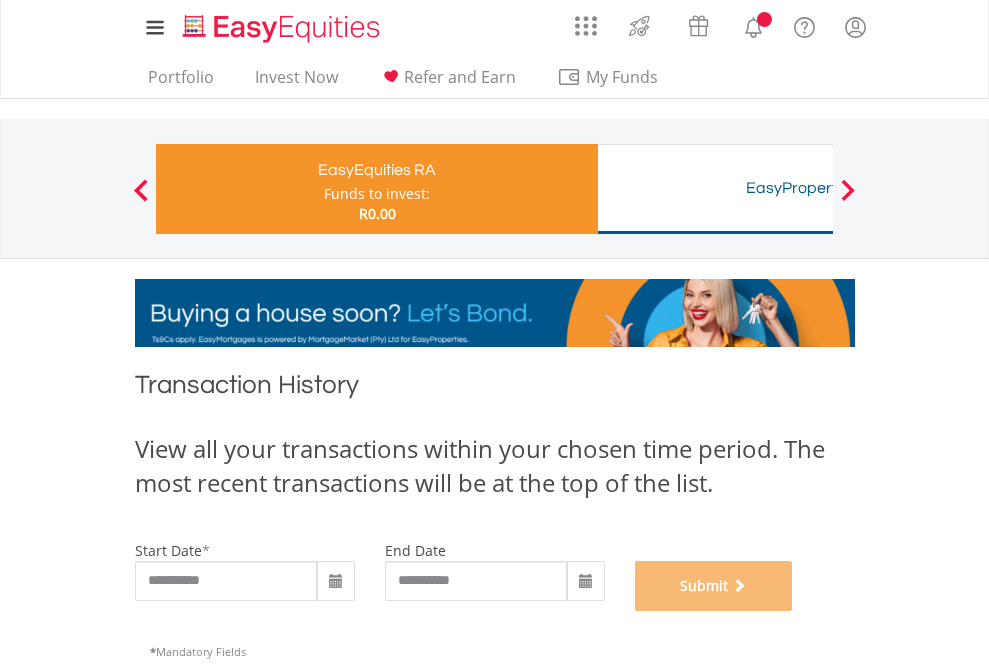scroll, scrollTop: 811, scrollLeft: 0, axis: vertical 